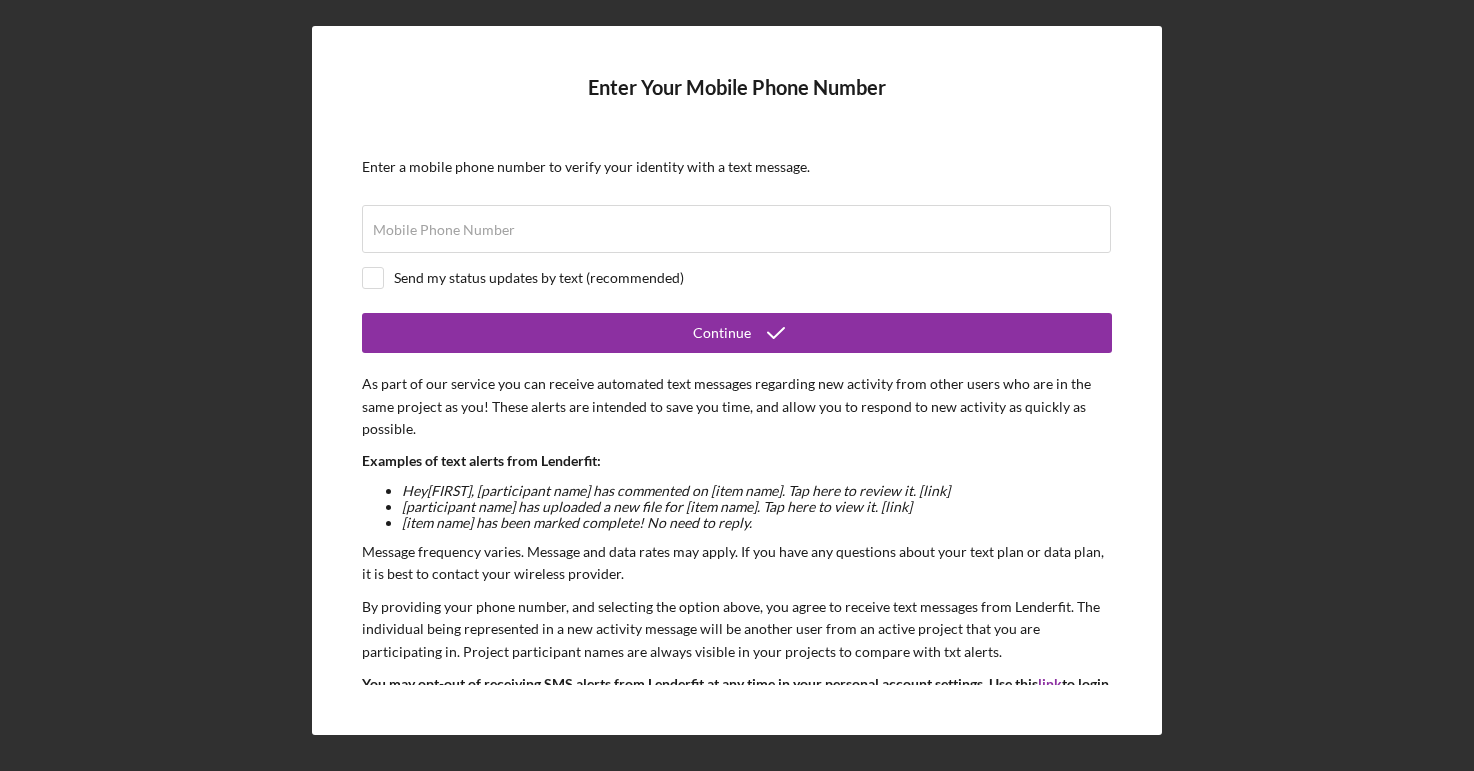 scroll, scrollTop: 0, scrollLeft: 0, axis: both 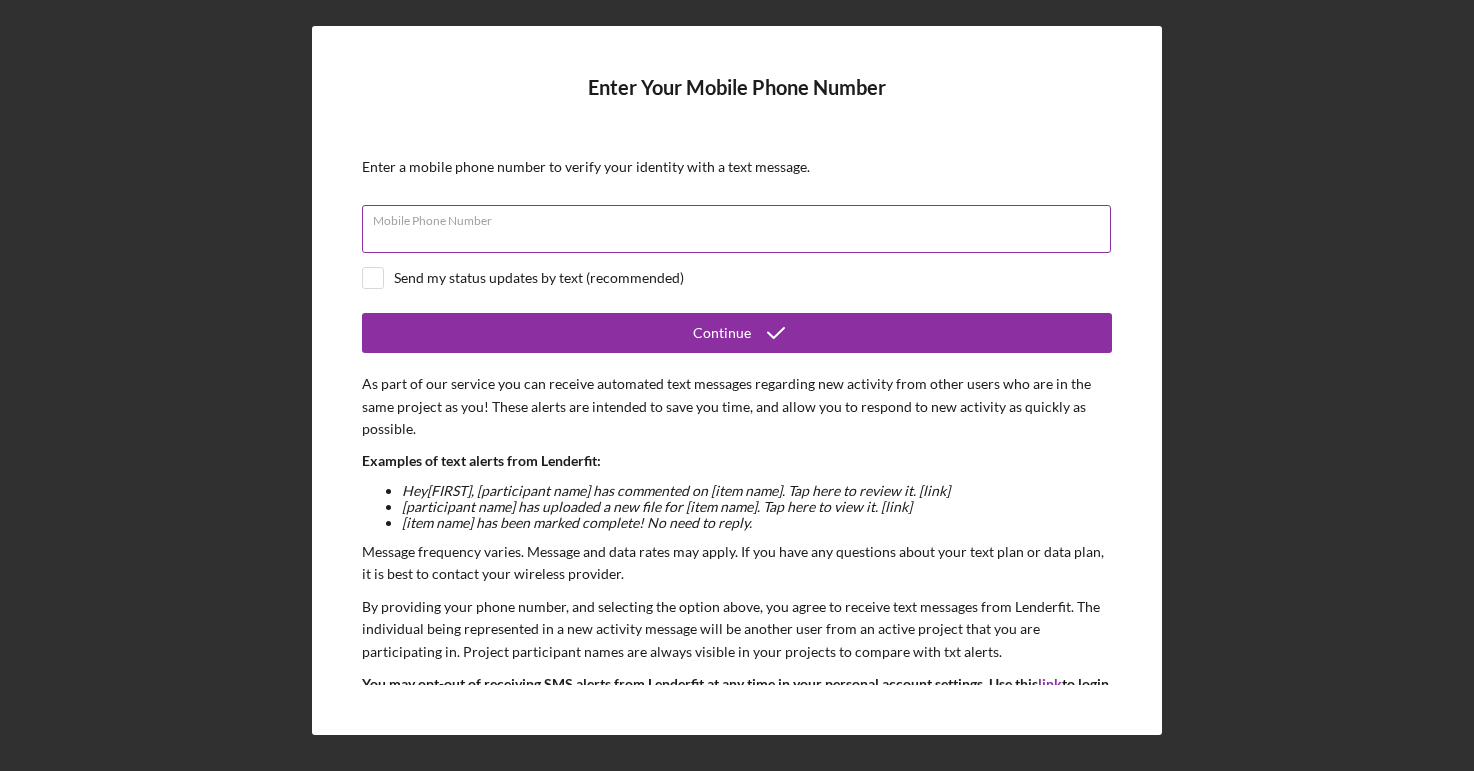 click on "Mobile Phone Number" at bounding box center (736, 229) 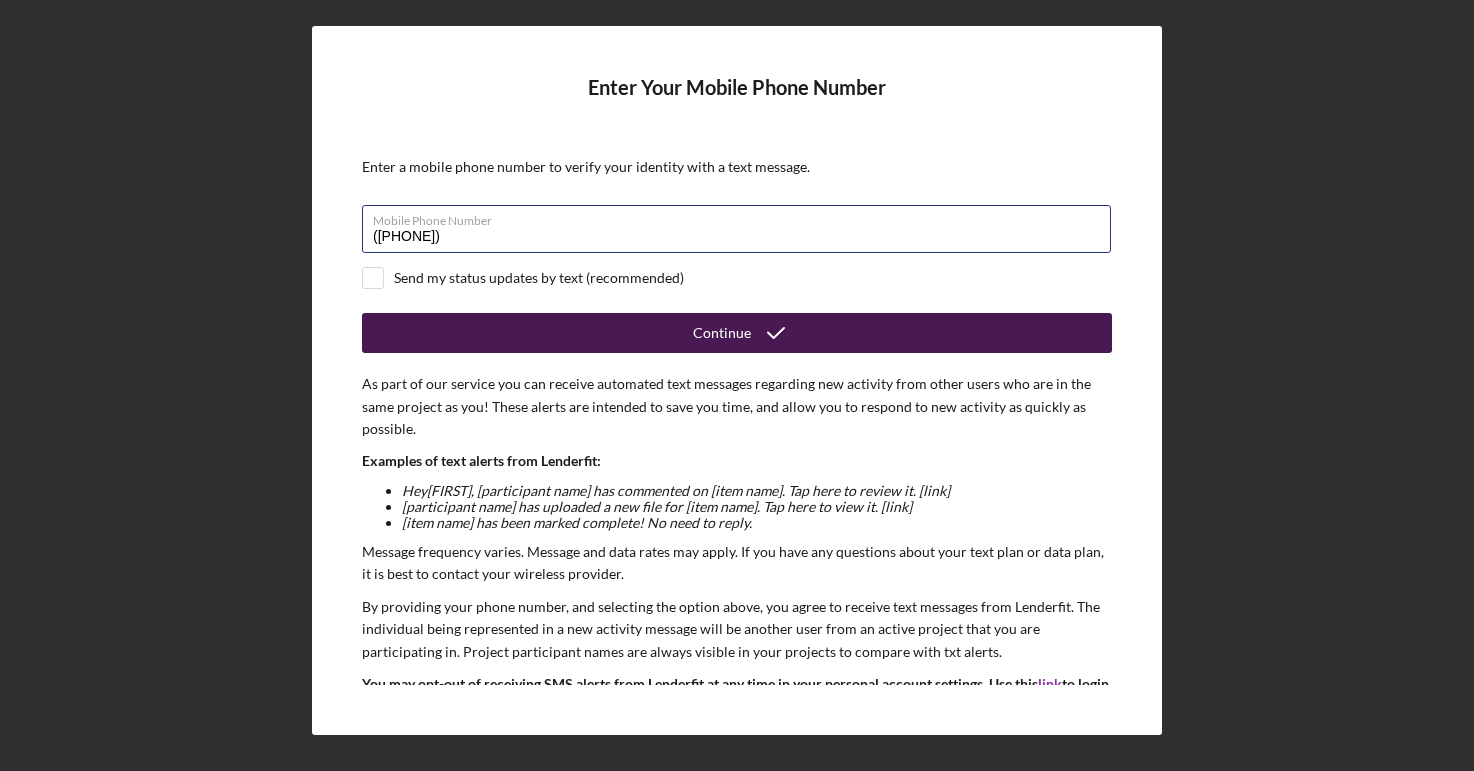 type on "([PHONE])" 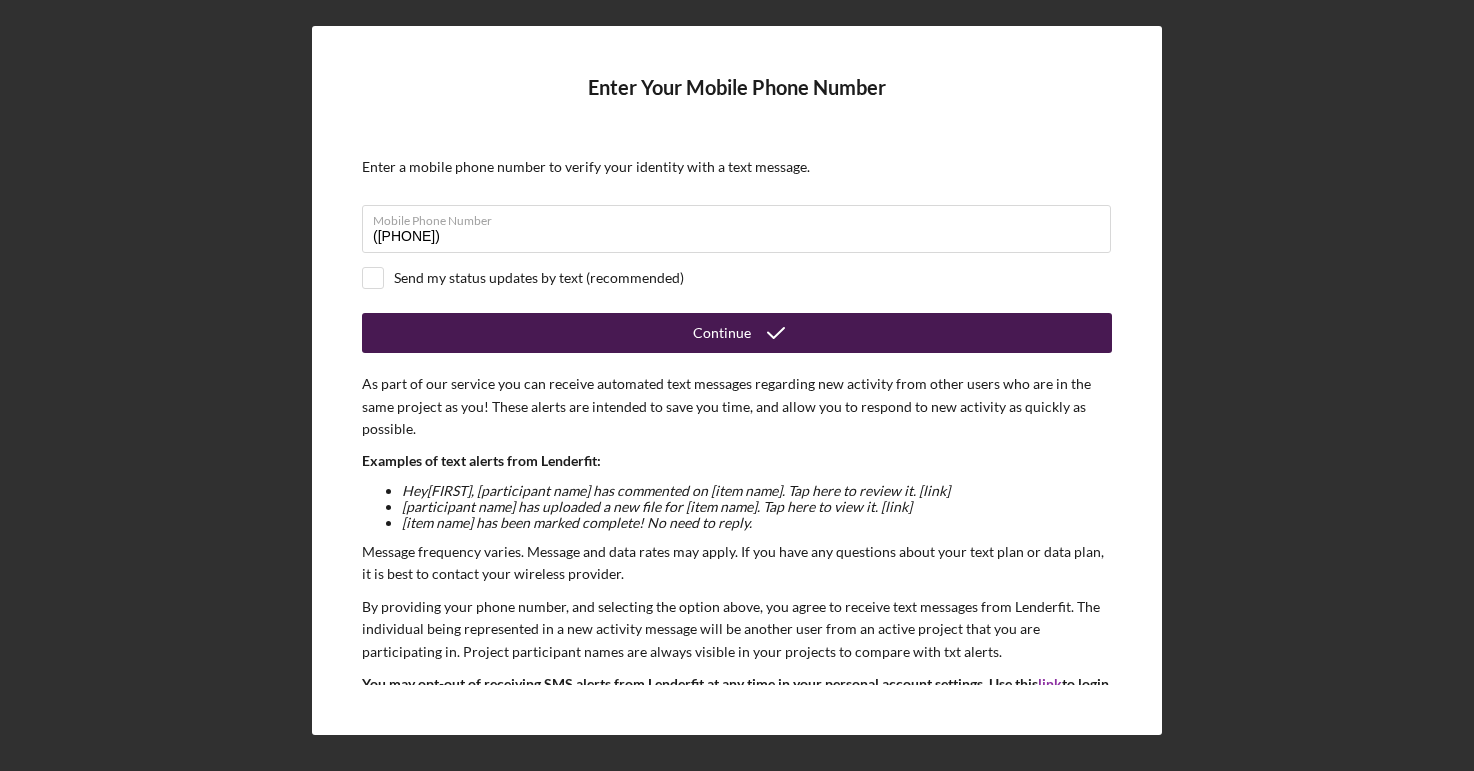 click on "Continue" at bounding box center [737, 333] 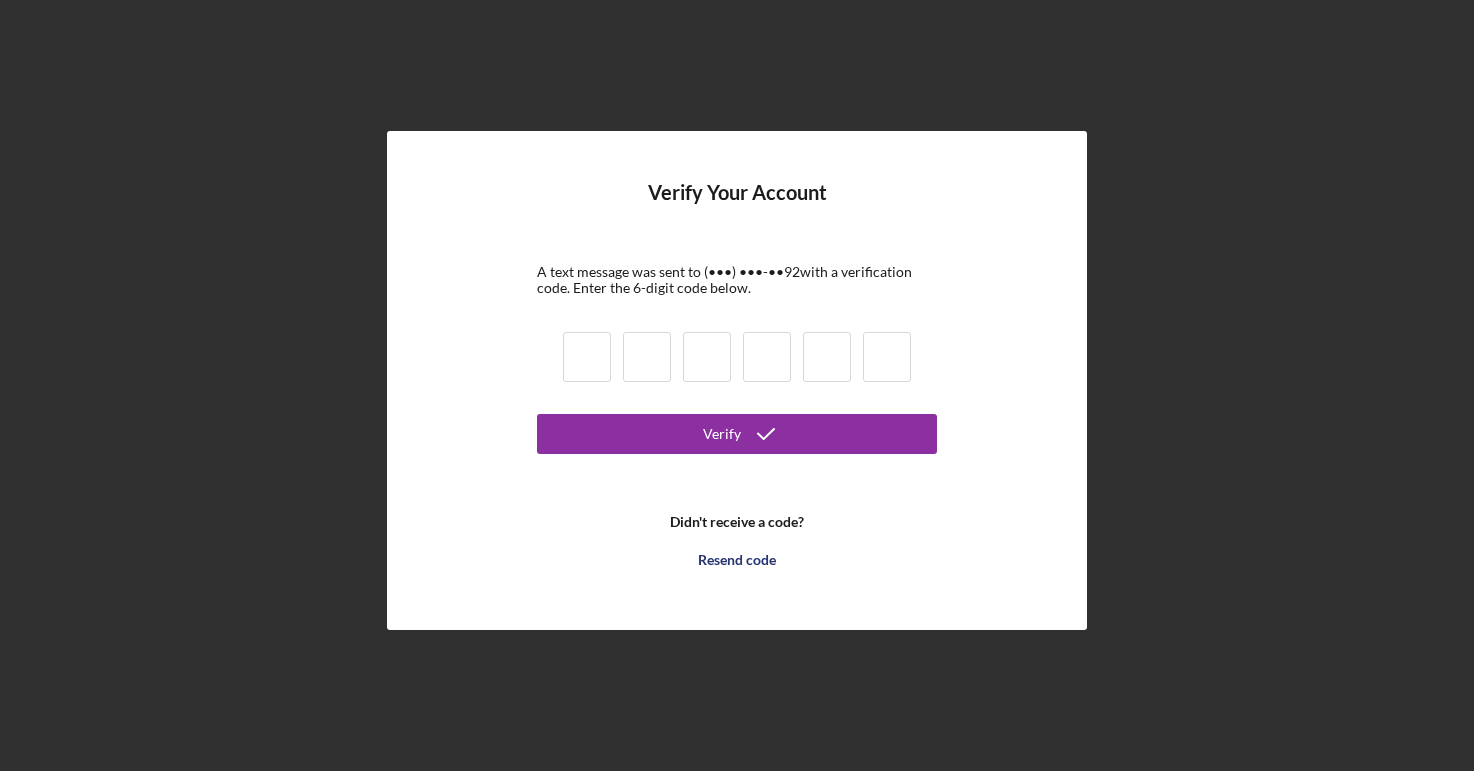 click at bounding box center [587, 357] 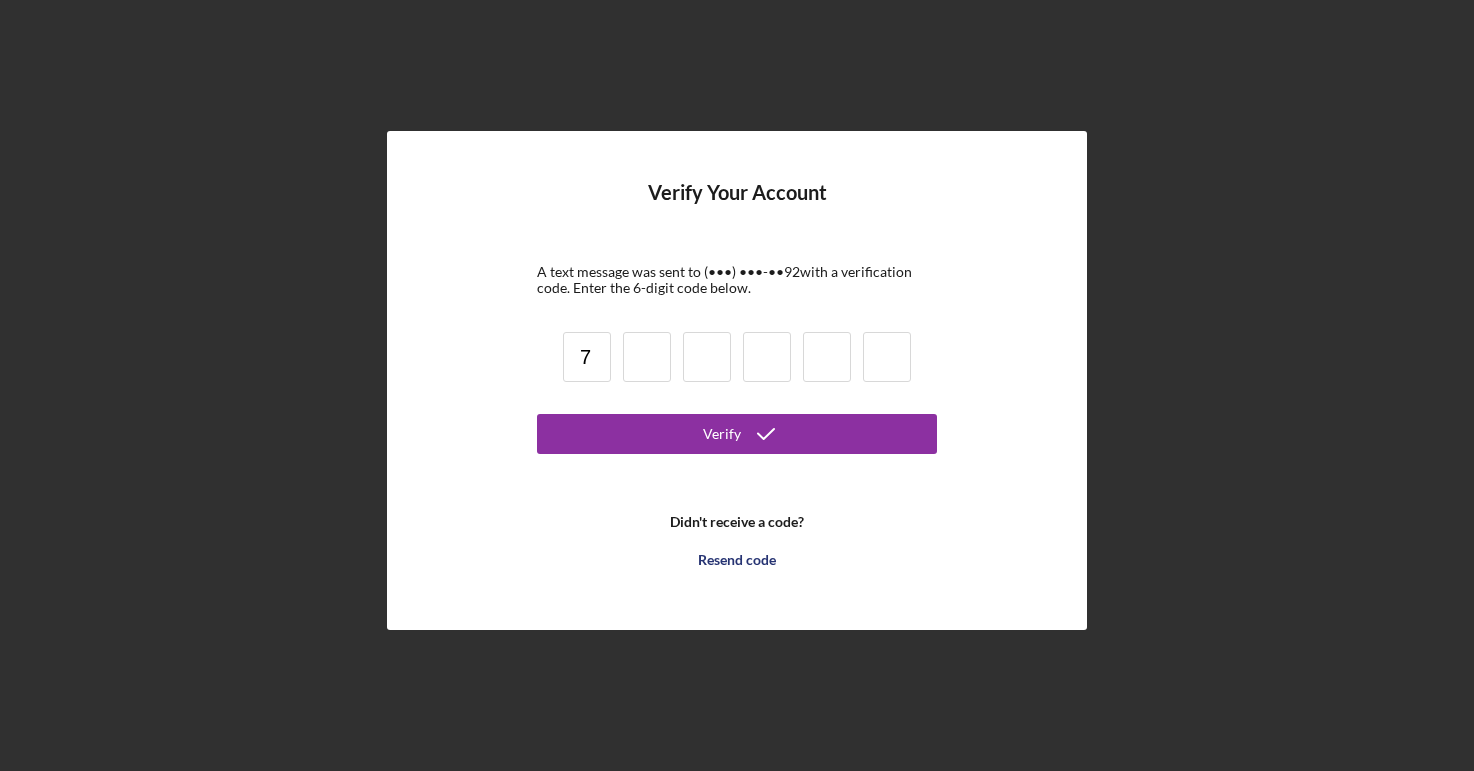type on "7" 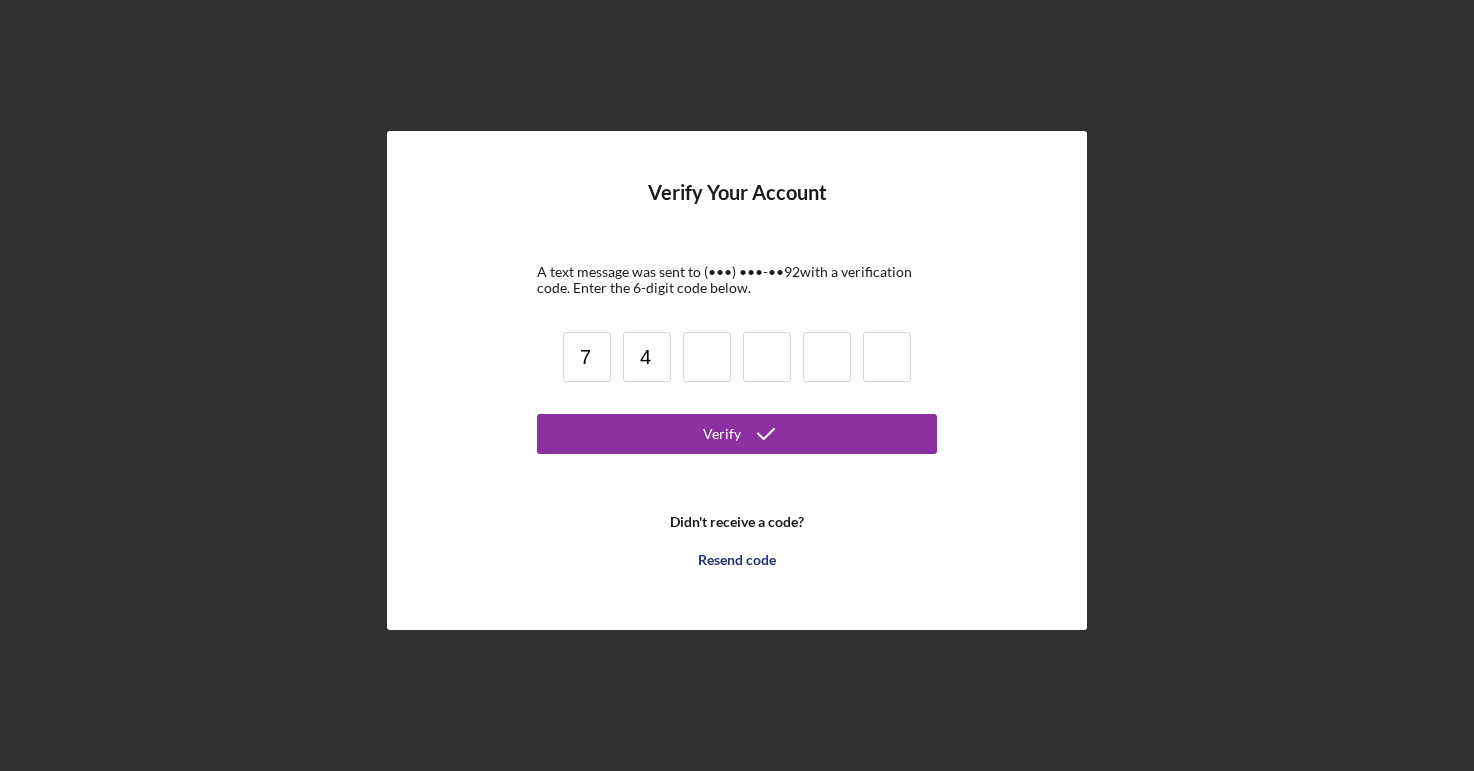 type on "4" 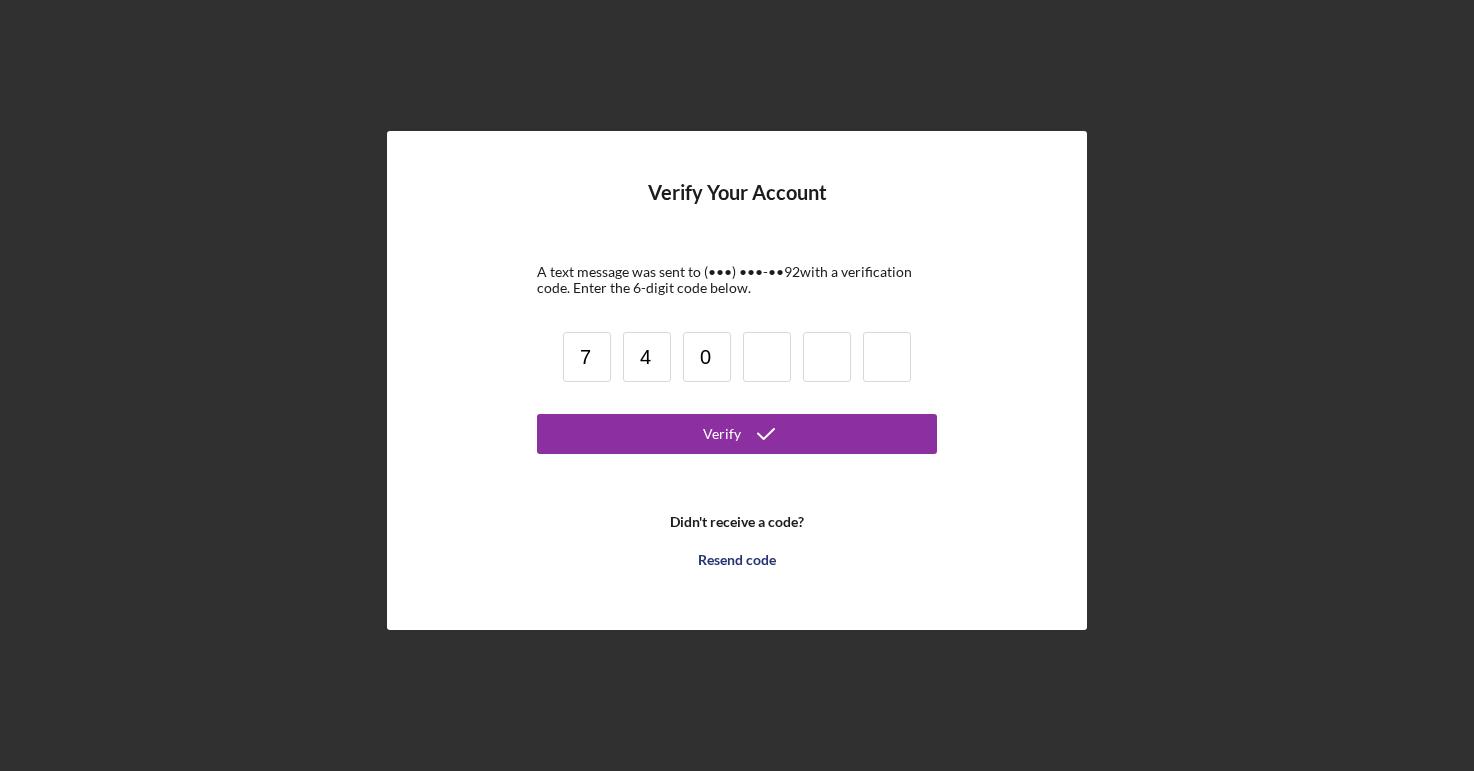 type on "0" 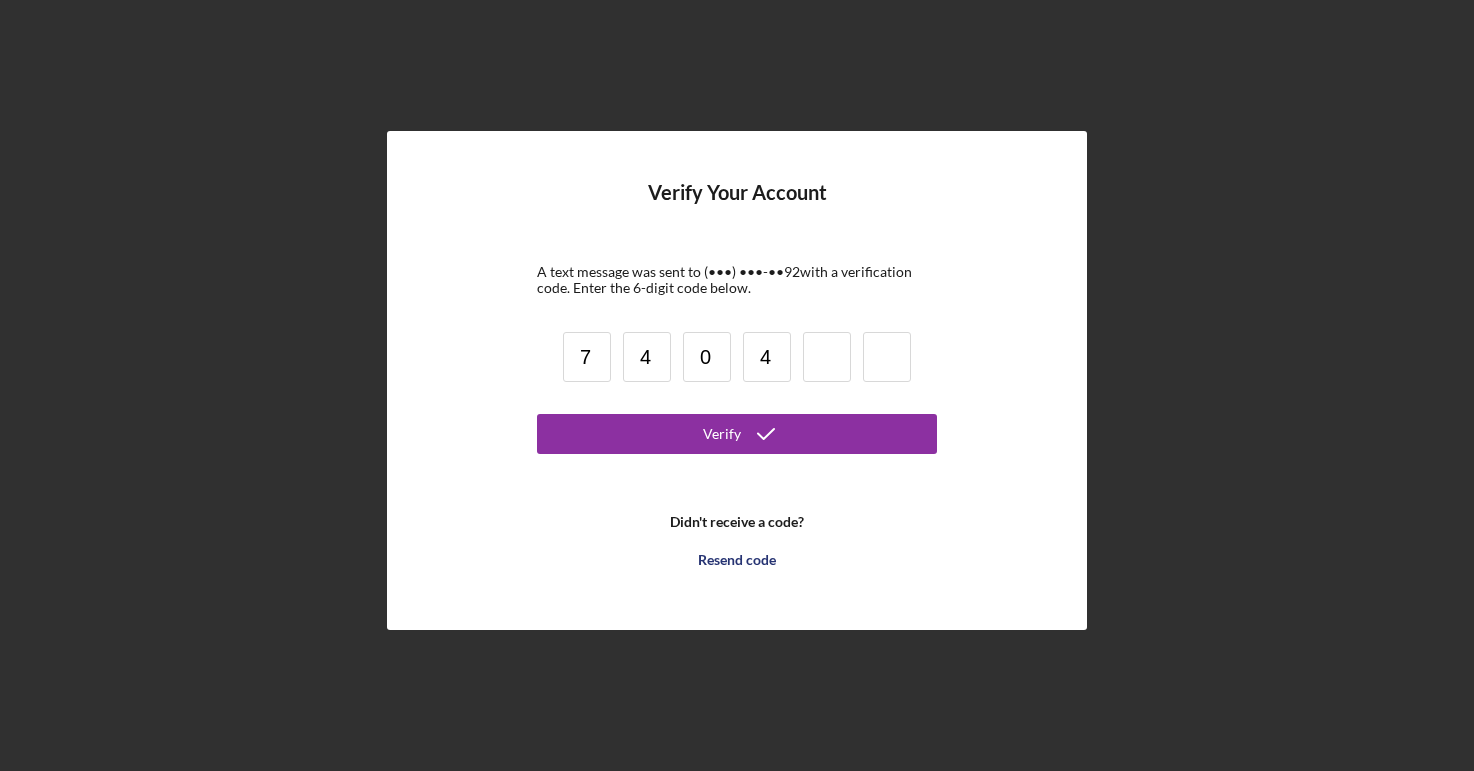 type on "4" 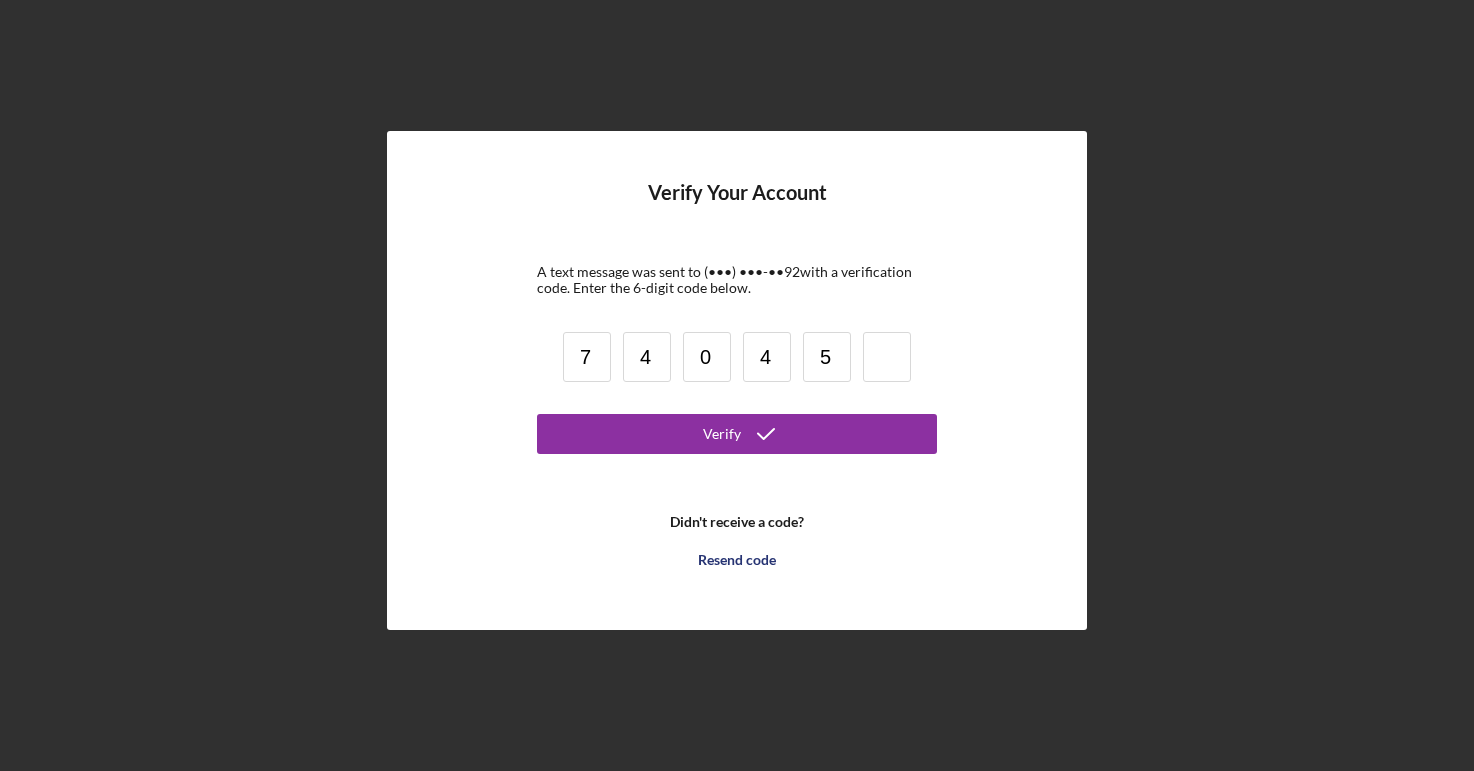 type on "5" 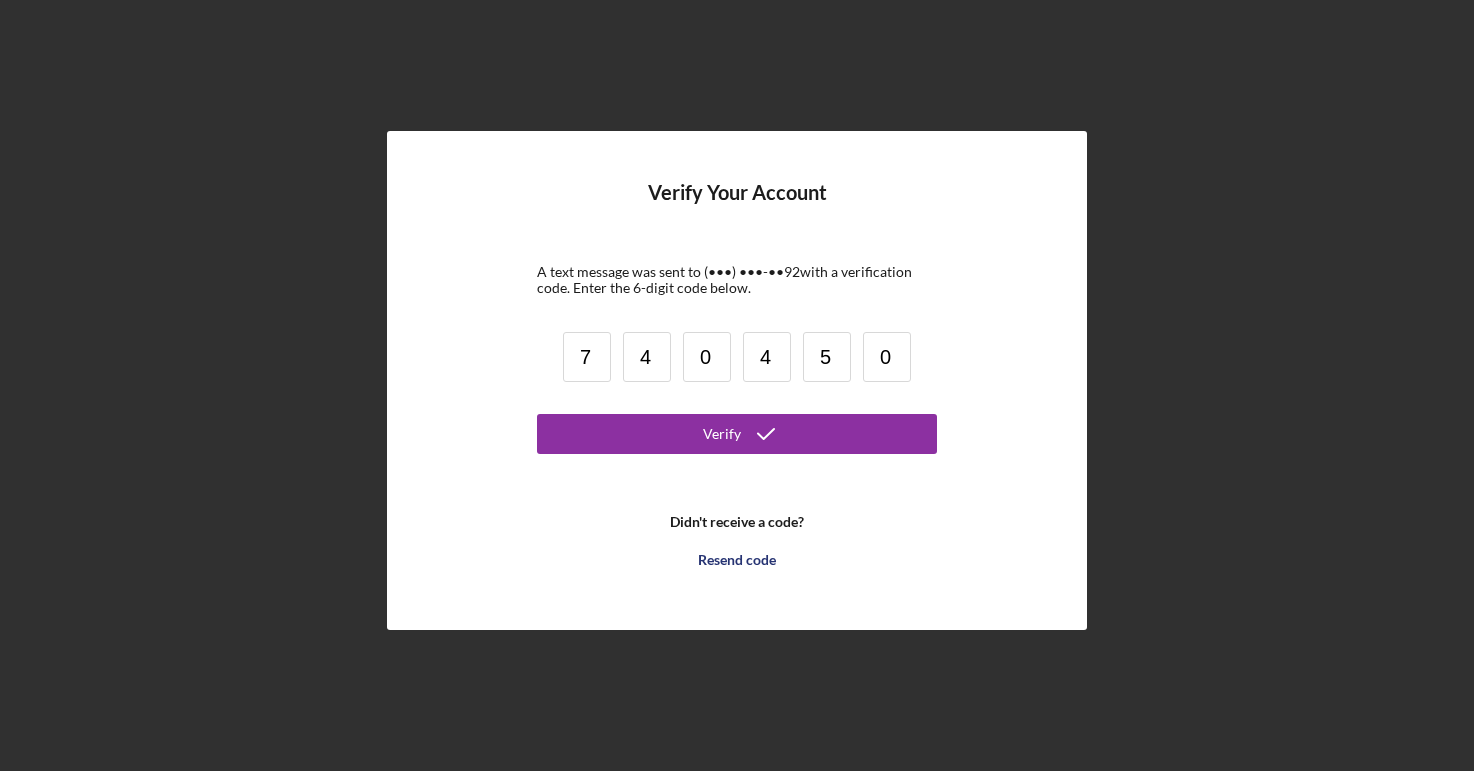 type on "0" 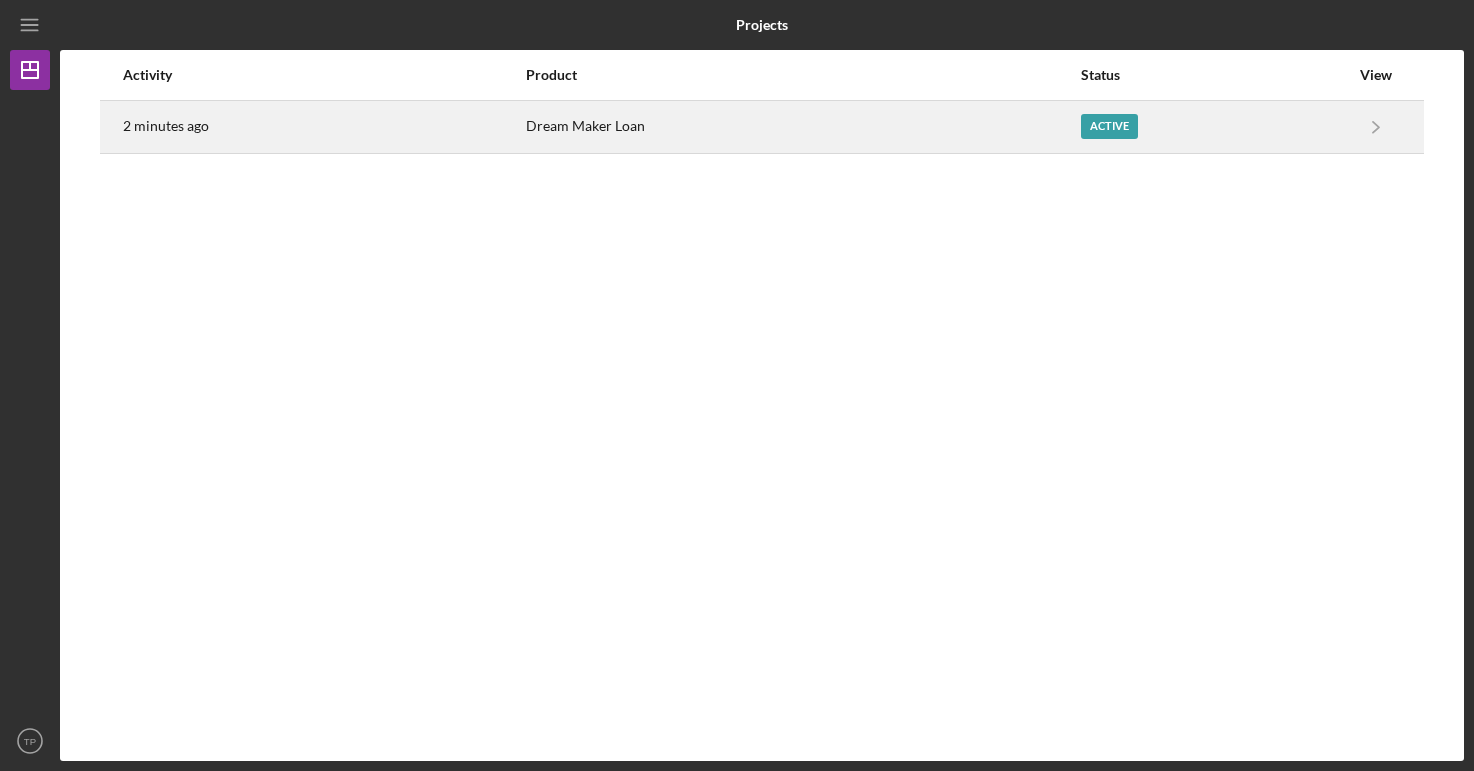 click on "Dream Maker Loan" at bounding box center [802, 127] 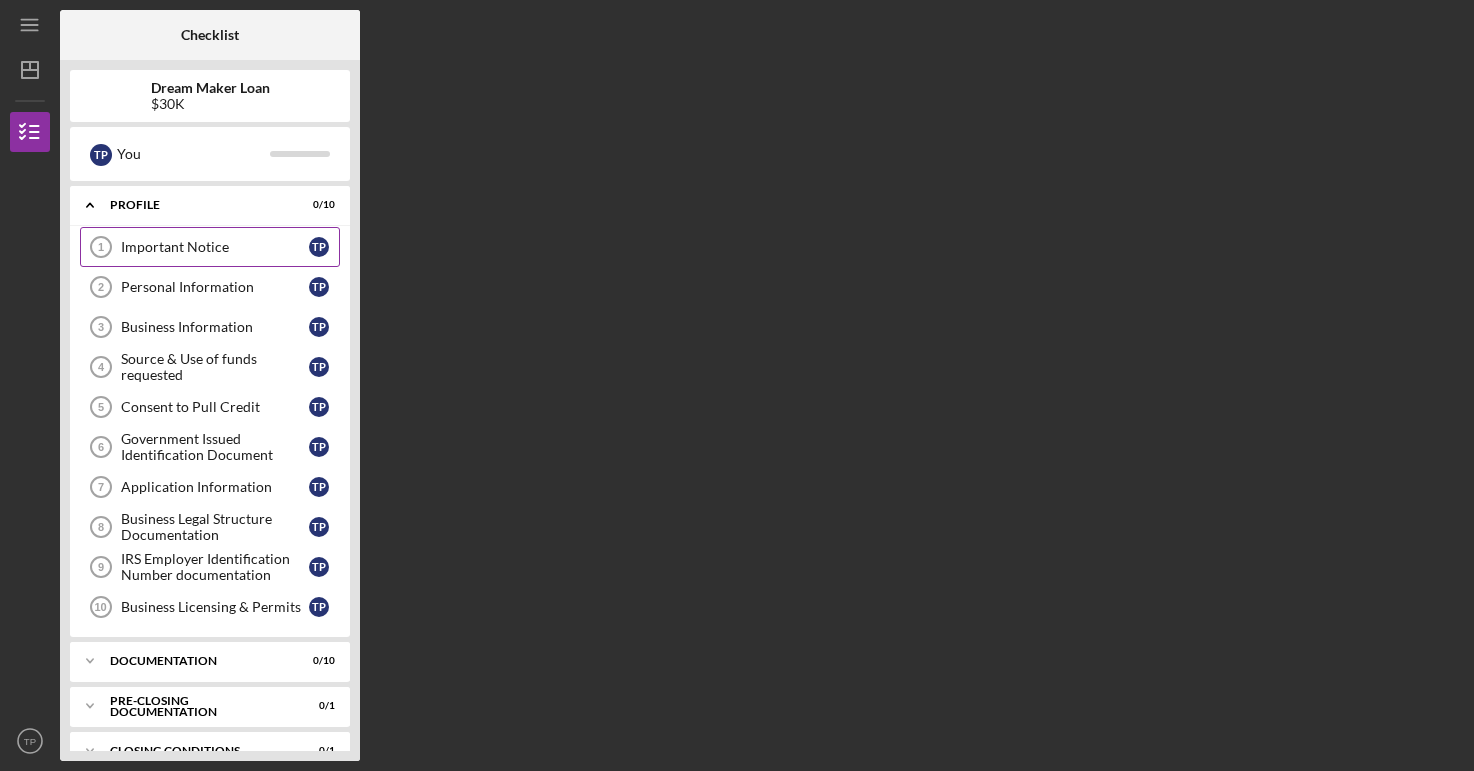 click on "Important Notice" at bounding box center (215, 247) 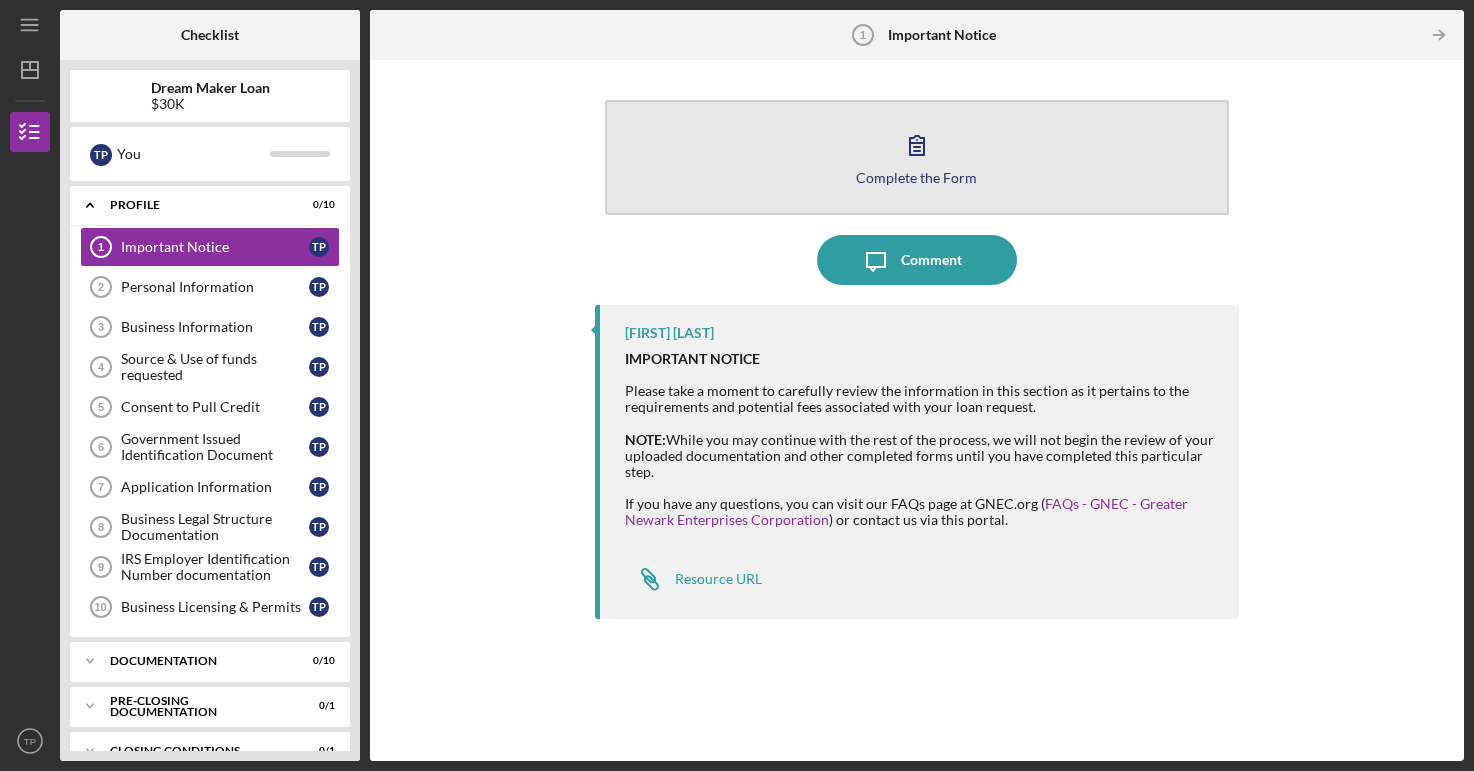 click 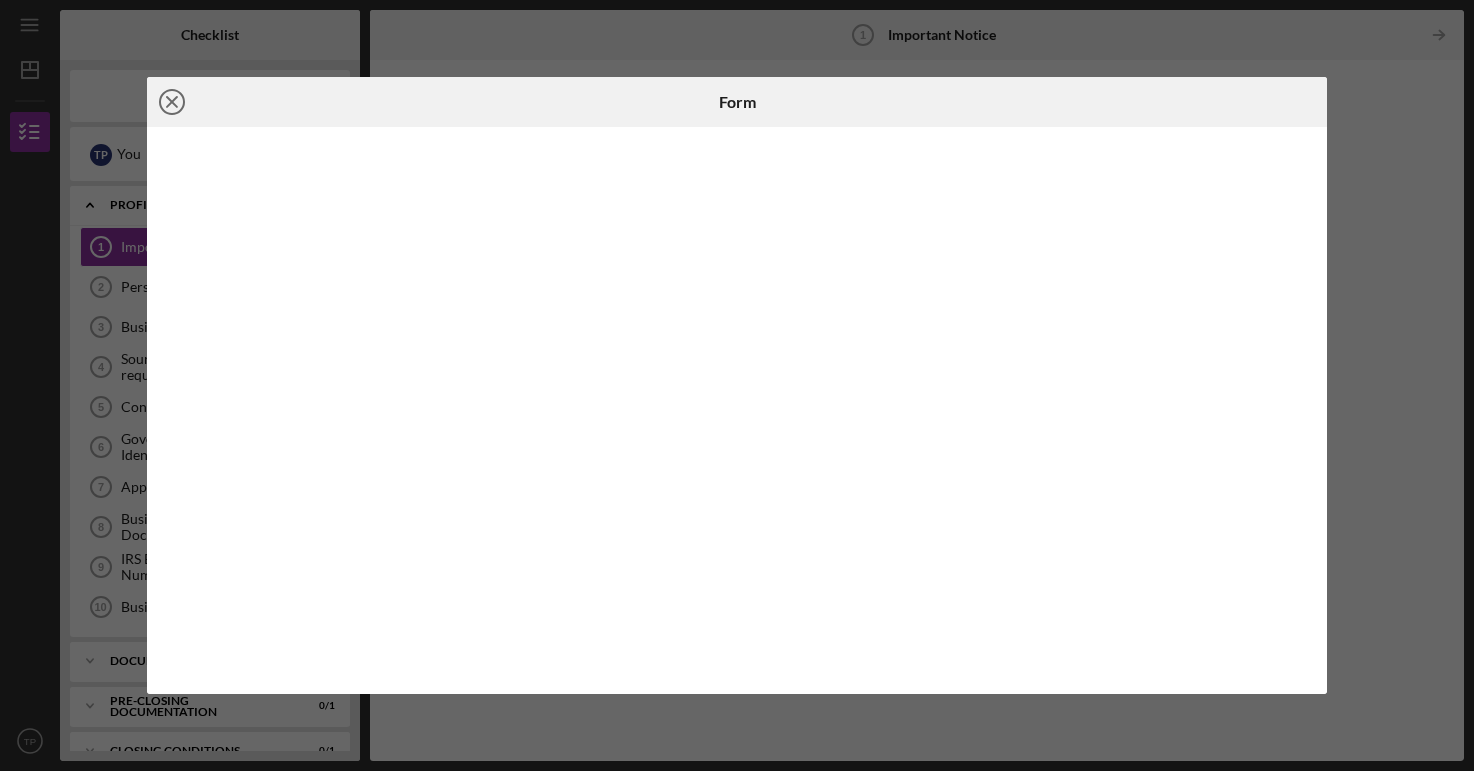 click on "Icon/Close" 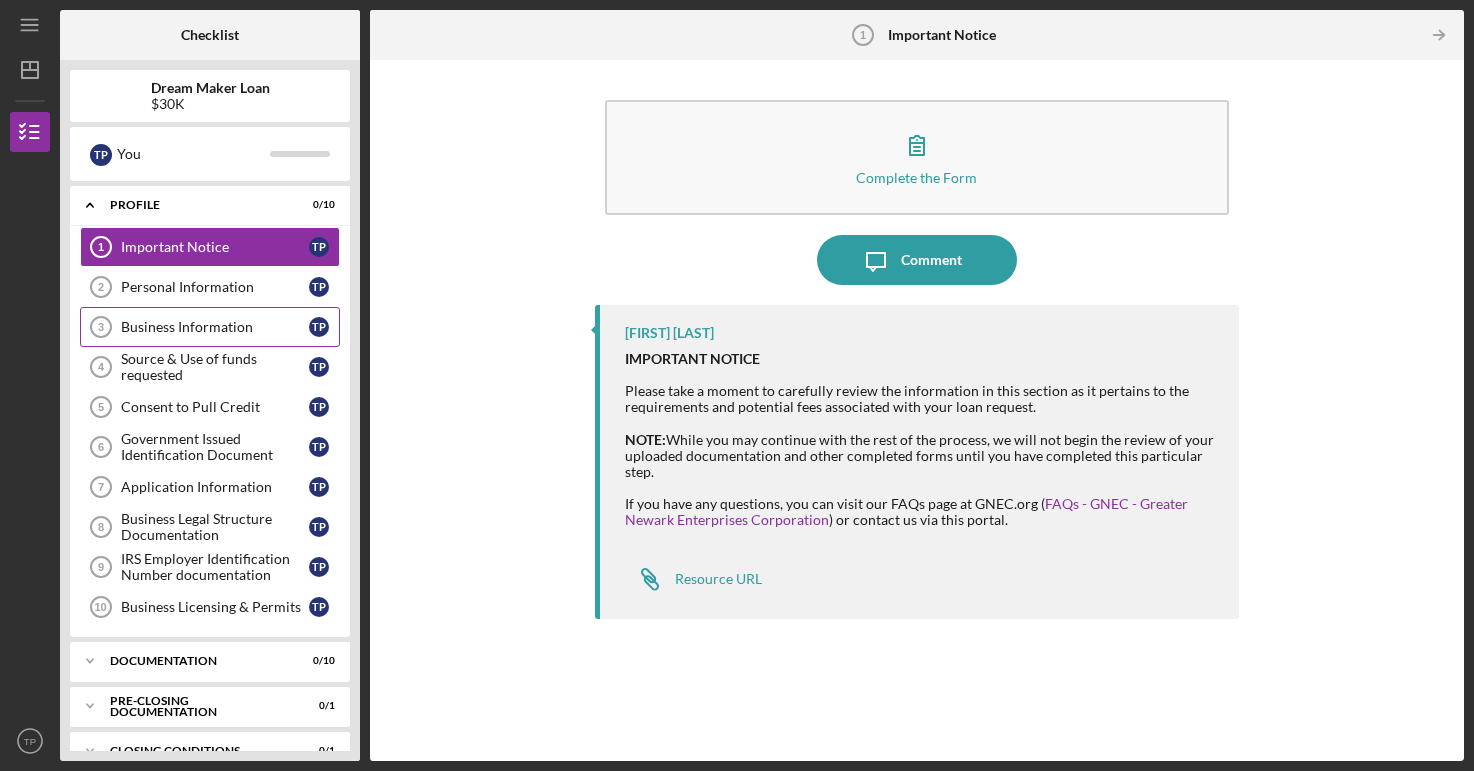 click on "Business Information" at bounding box center [215, 327] 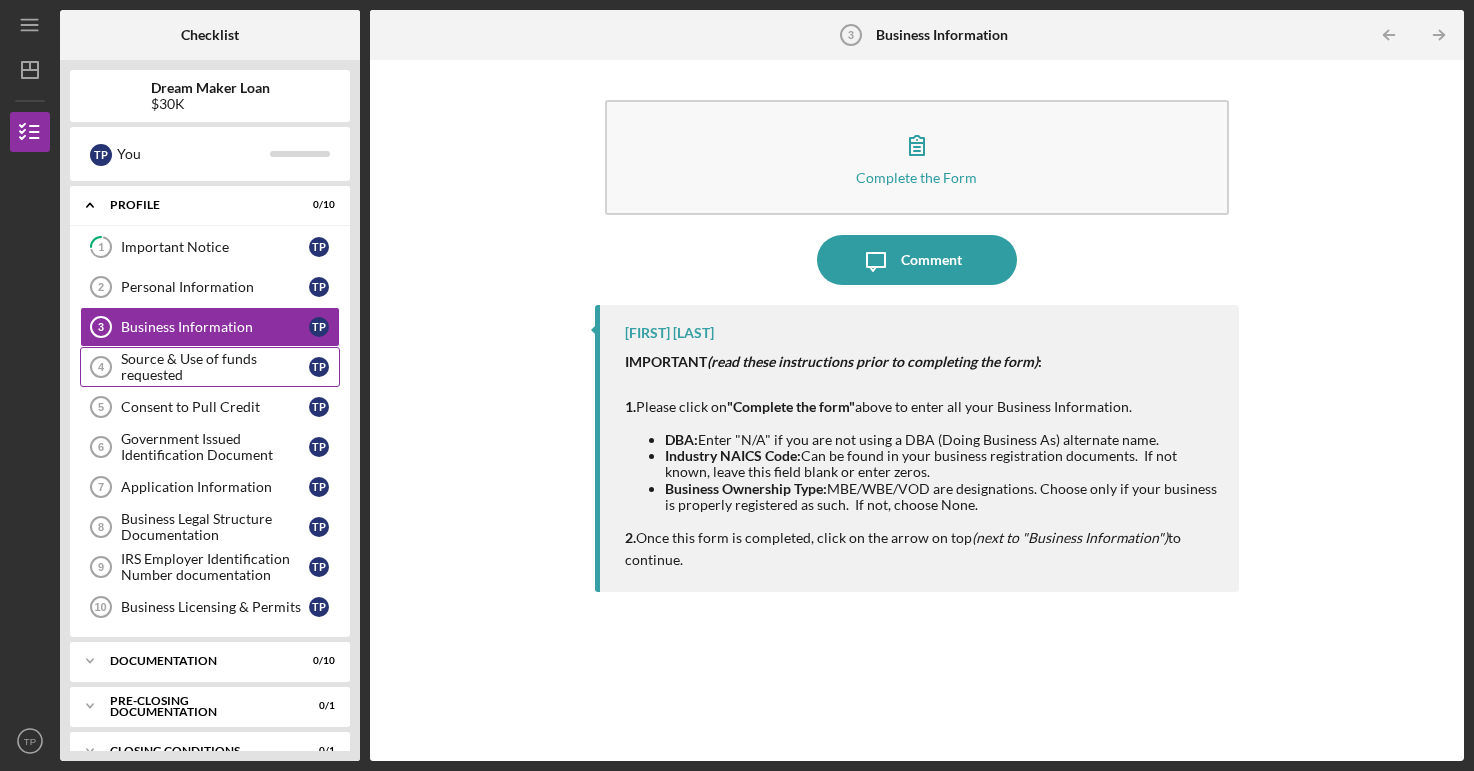 click on "Source & Use of funds requested" at bounding box center [215, 367] 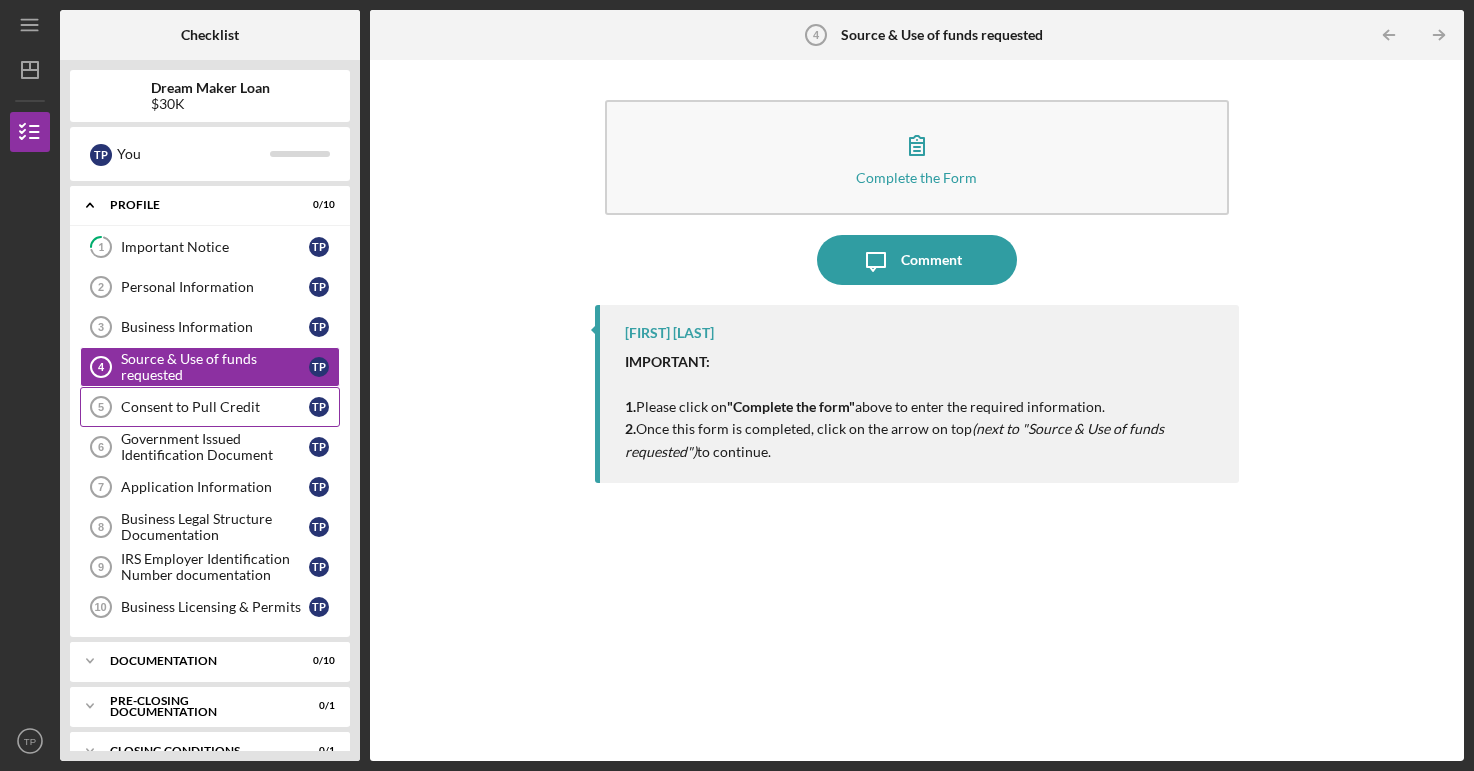 click on "Consent to Pull Credit" at bounding box center [215, 407] 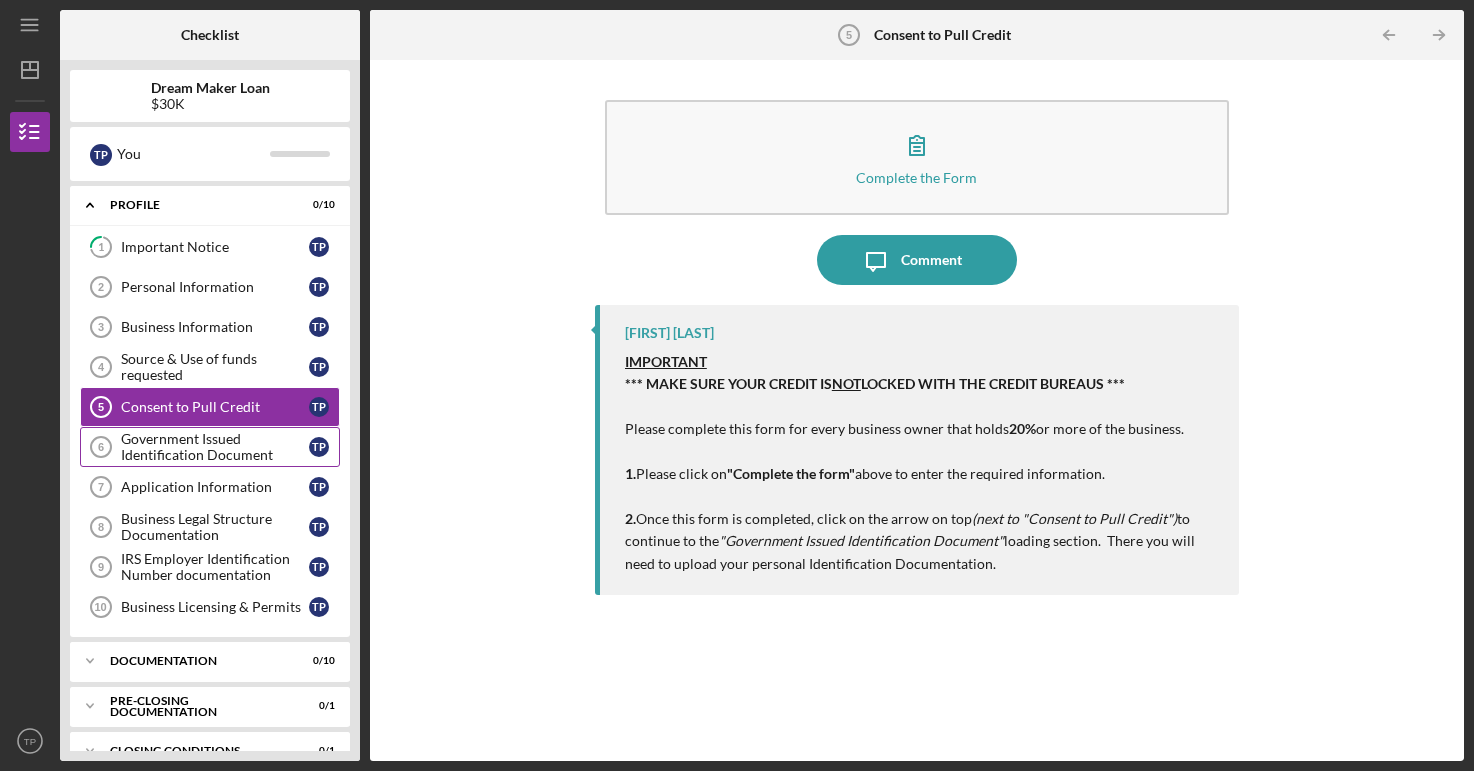 click on "Government Issued Identification Document" at bounding box center [215, 447] 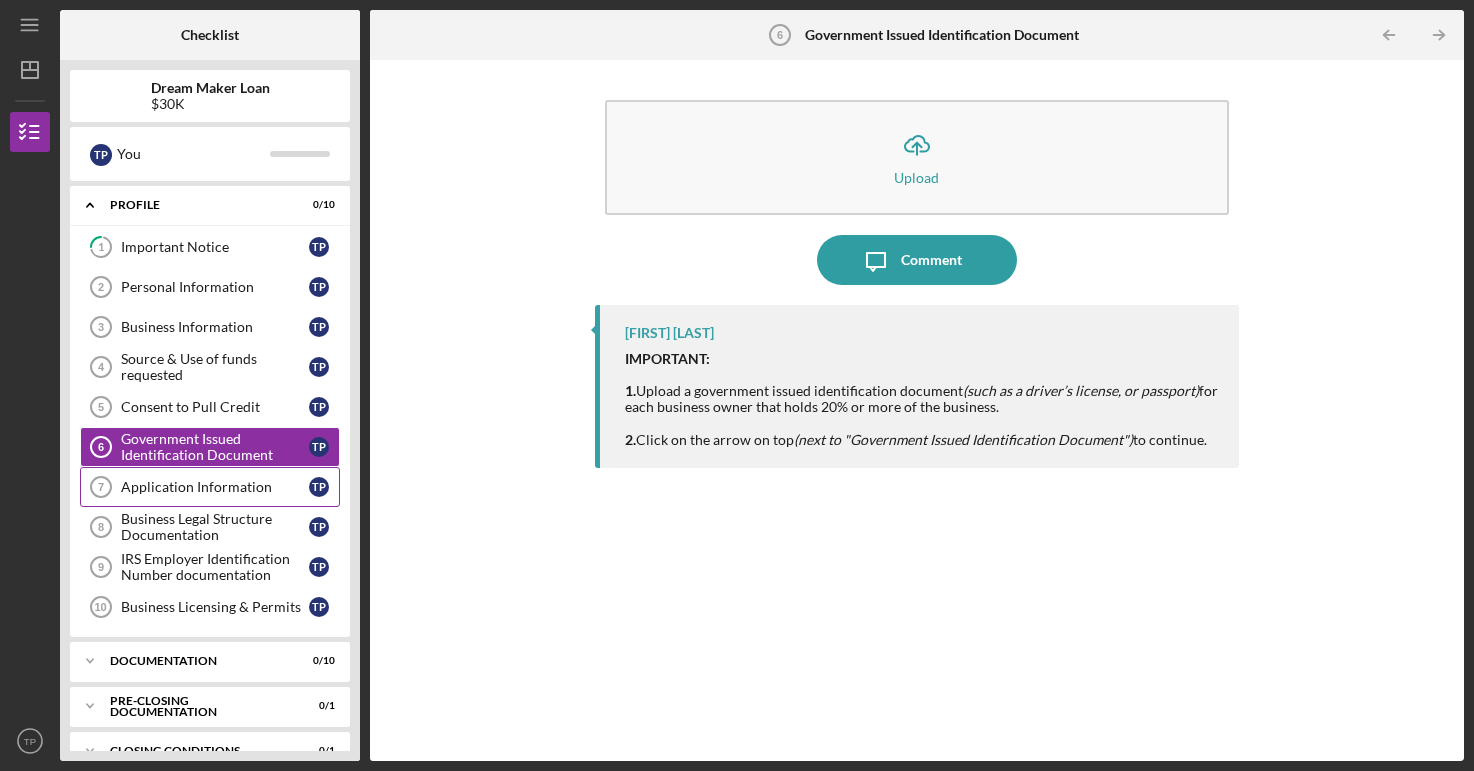 click on "Application Information" at bounding box center (215, 487) 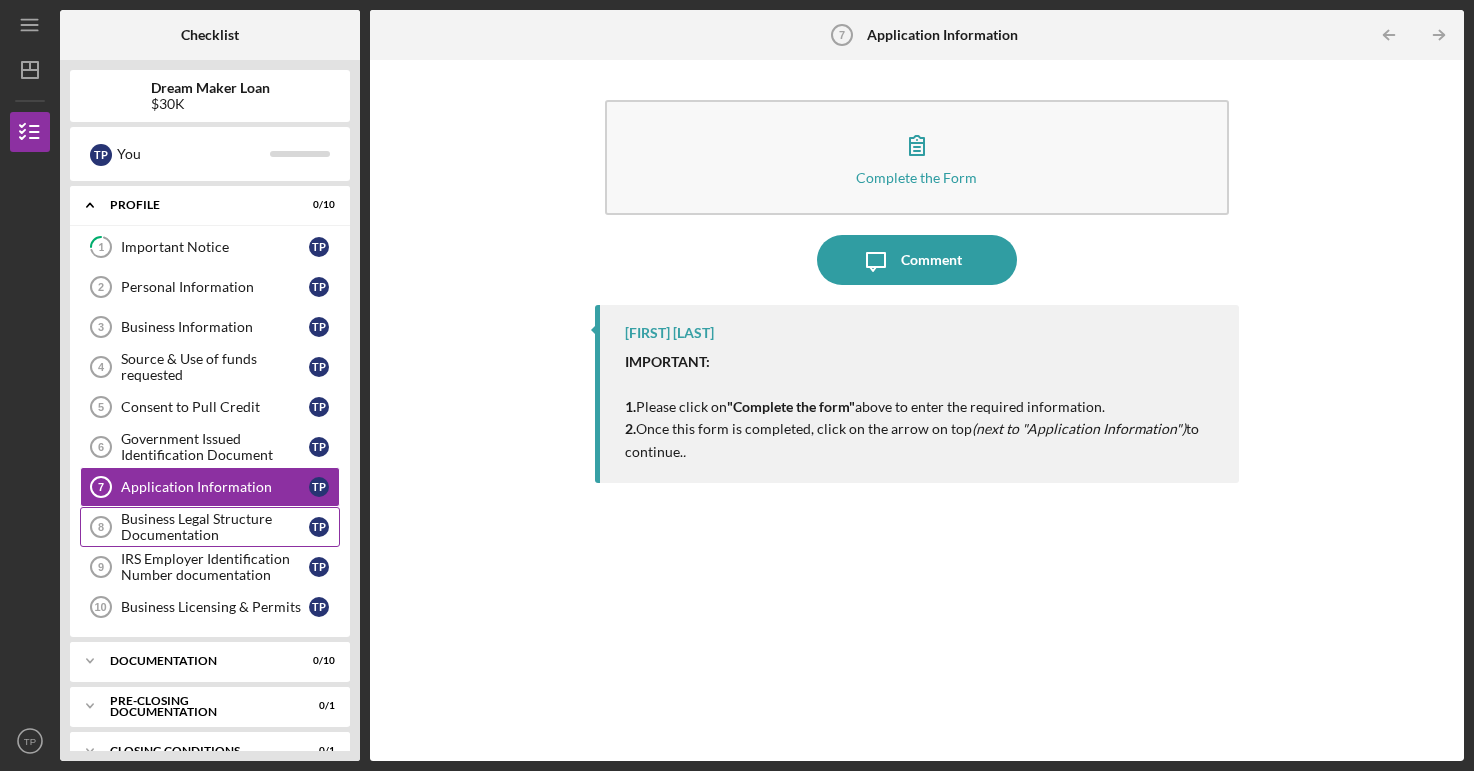click on "Business Legal Structure Documentation" at bounding box center [215, 527] 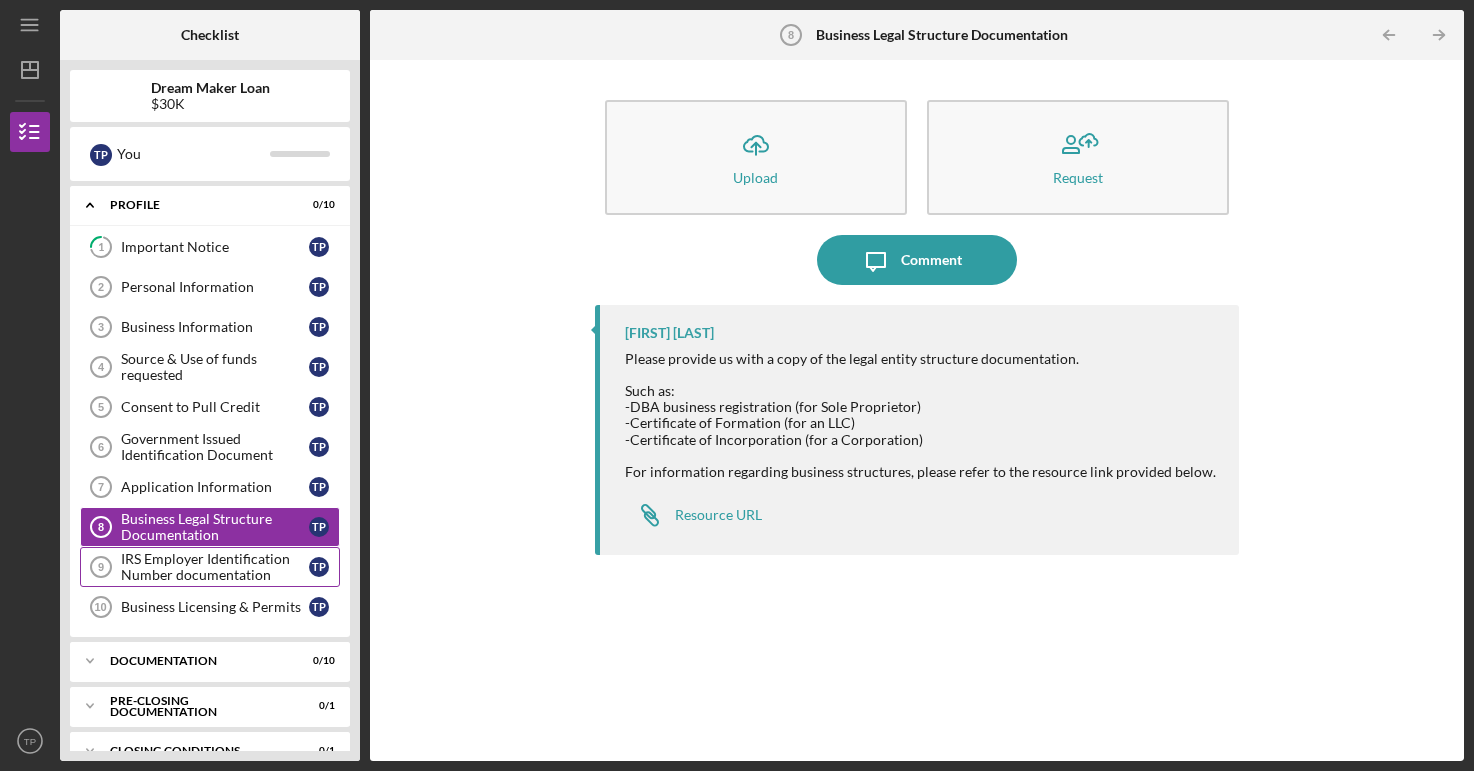click on "IRS Employer Identification Number documentation" at bounding box center (215, 567) 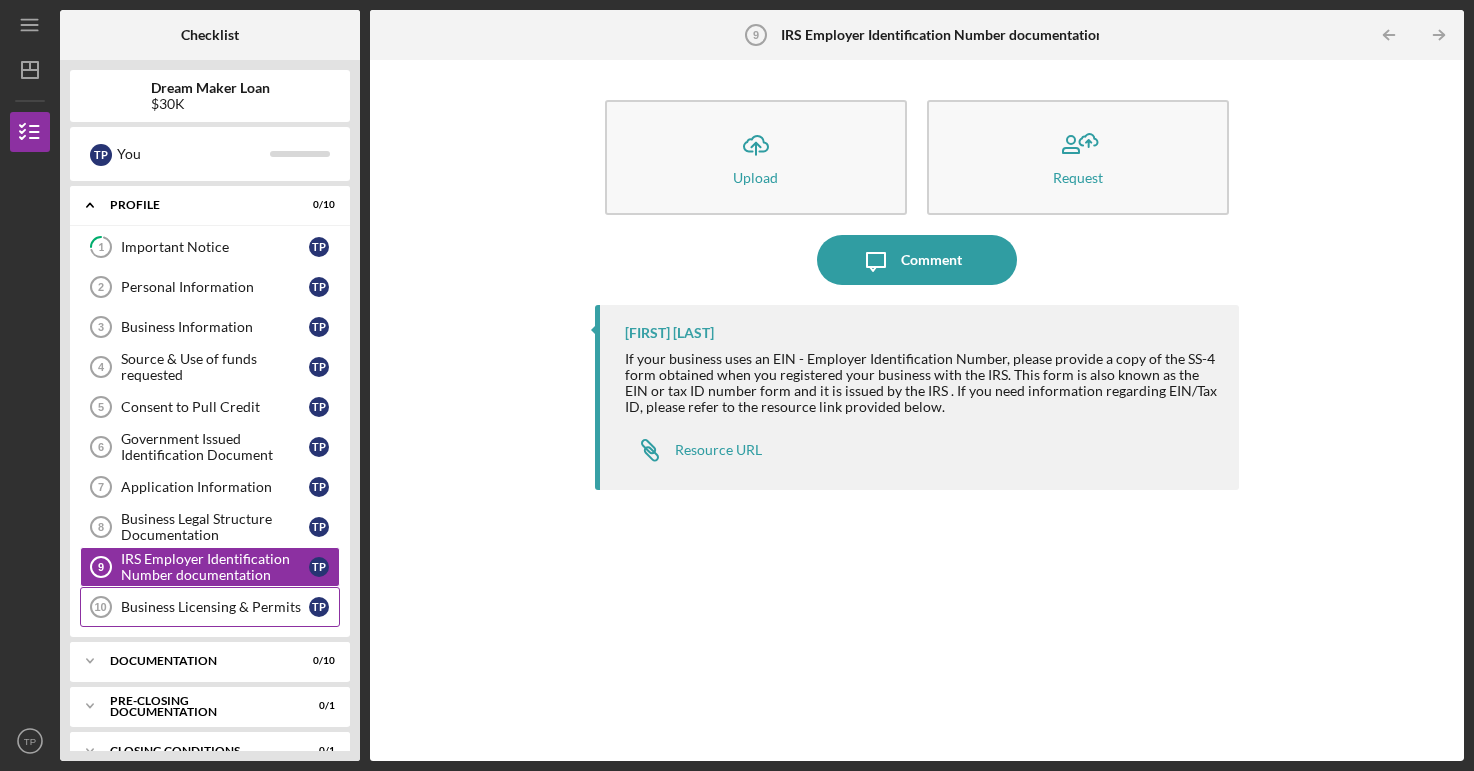 click on "Business Licensing & Permits" at bounding box center [215, 607] 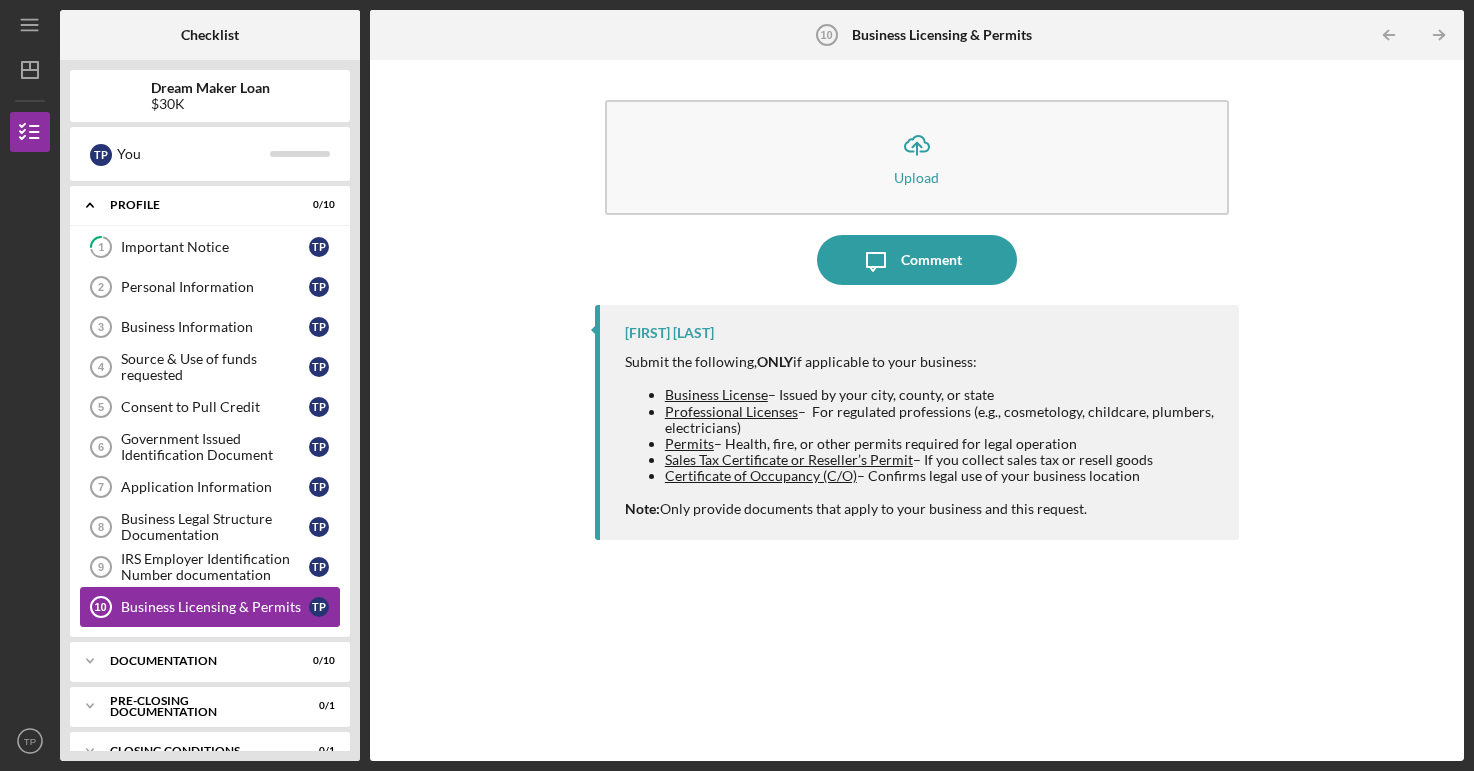 scroll, scrollTop: 31, scrollLeft: 0, axis: vertical 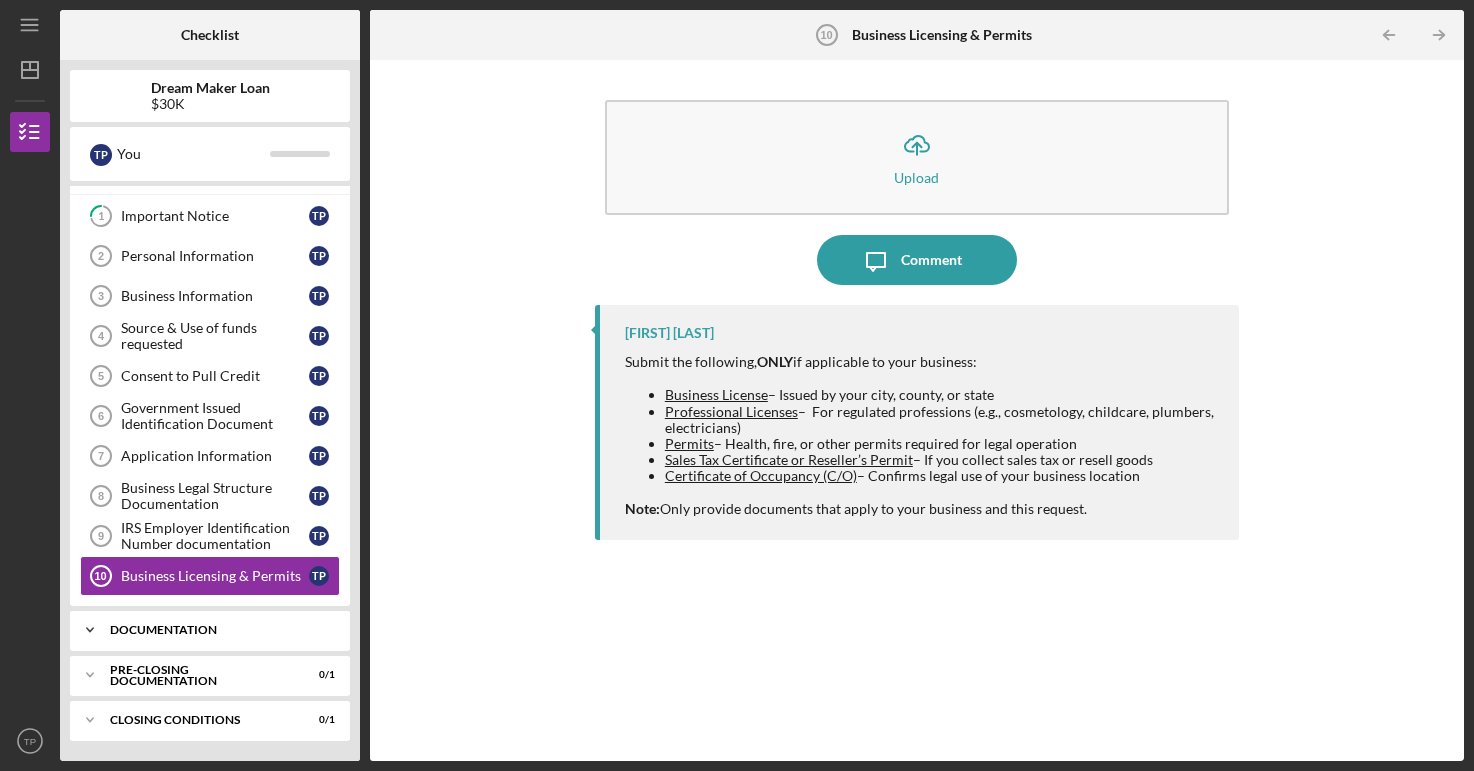 click on "Icon/Expander" 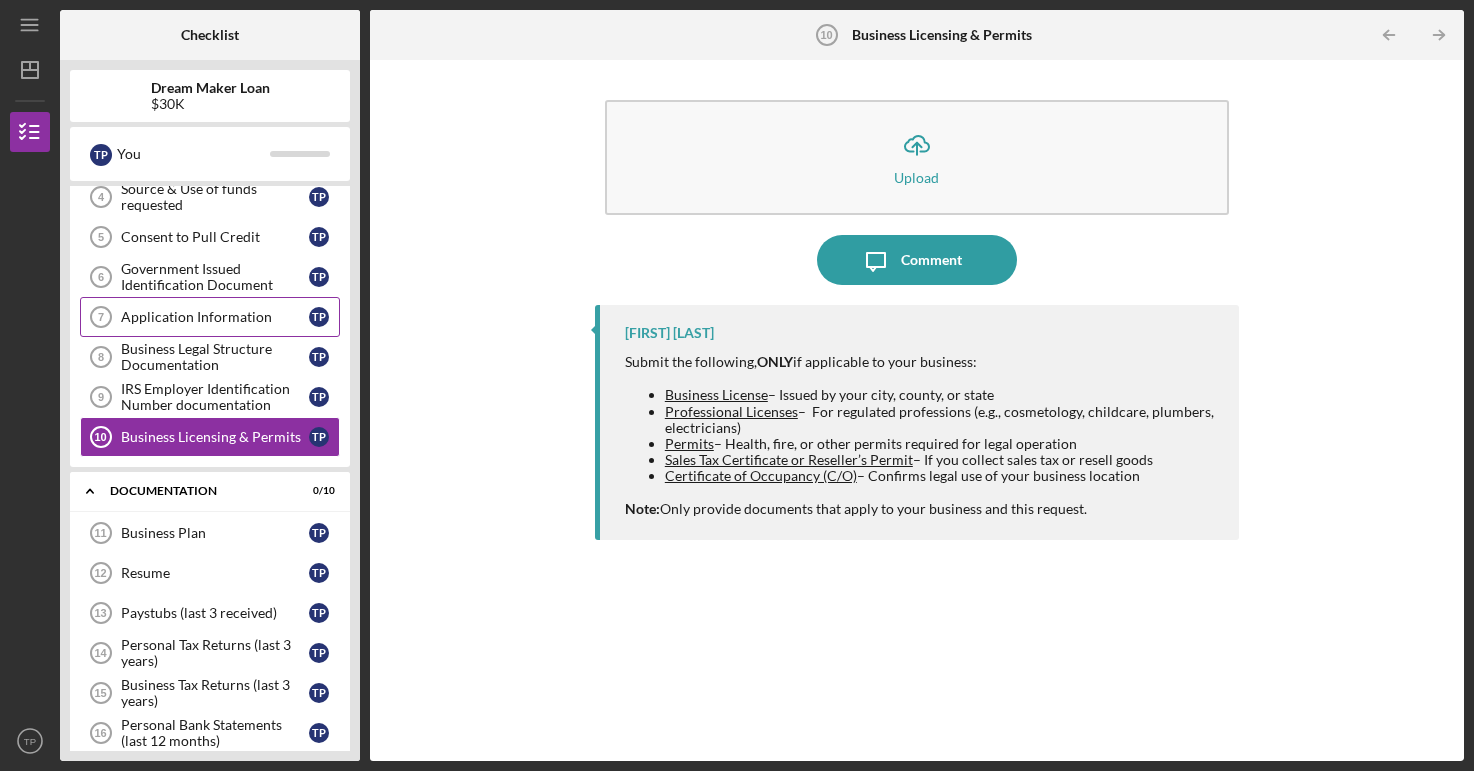 scroll, scrollTop: 0, scrollLeft: 0, axis: both 